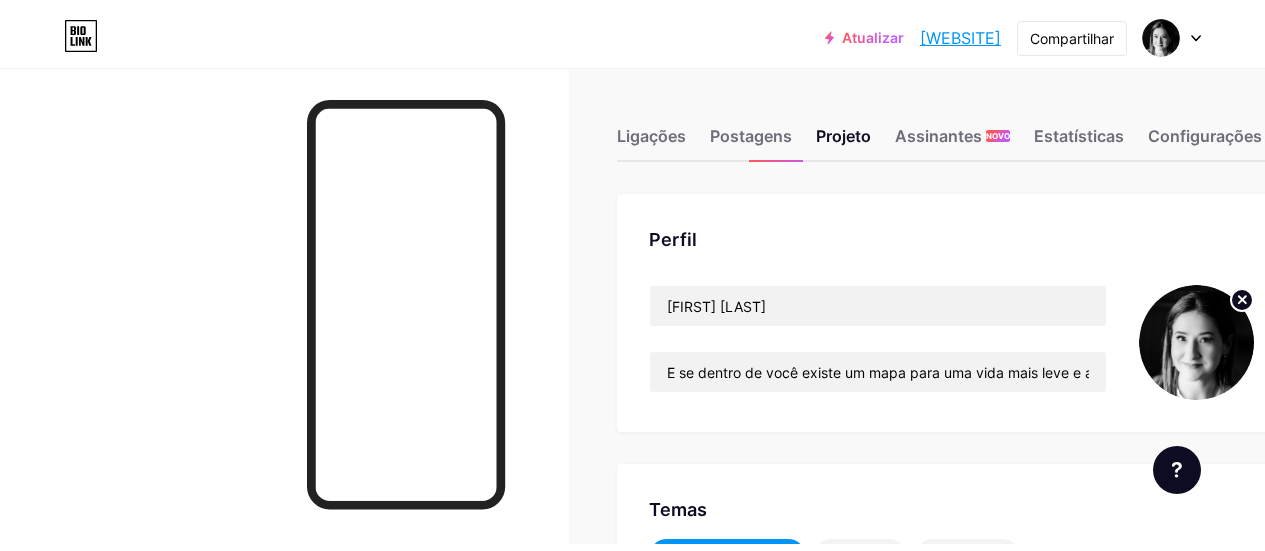 scroll, scrollTop: 0, scrollLeft: 0, axis: both 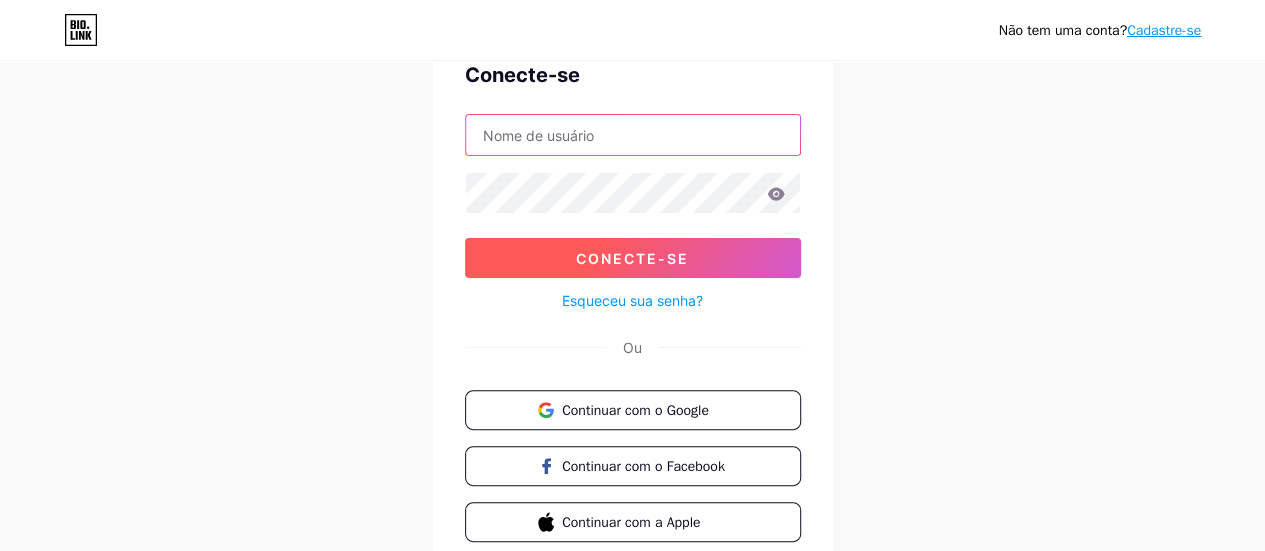 type on "[EMAIL]" 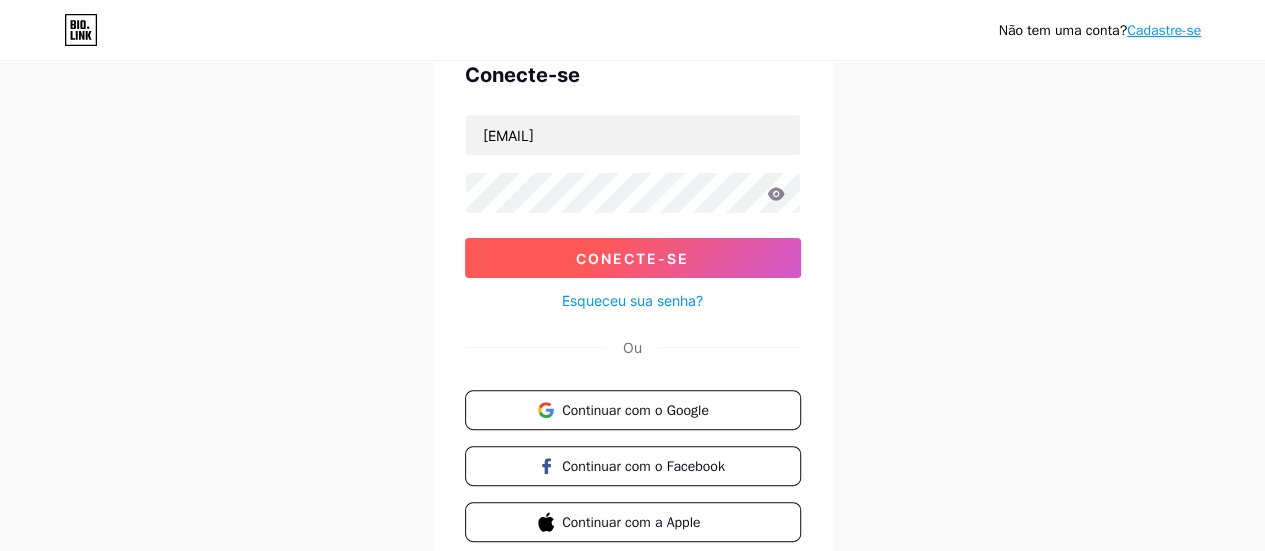 click on "Conecte-se" at bounding box center [632, 258] 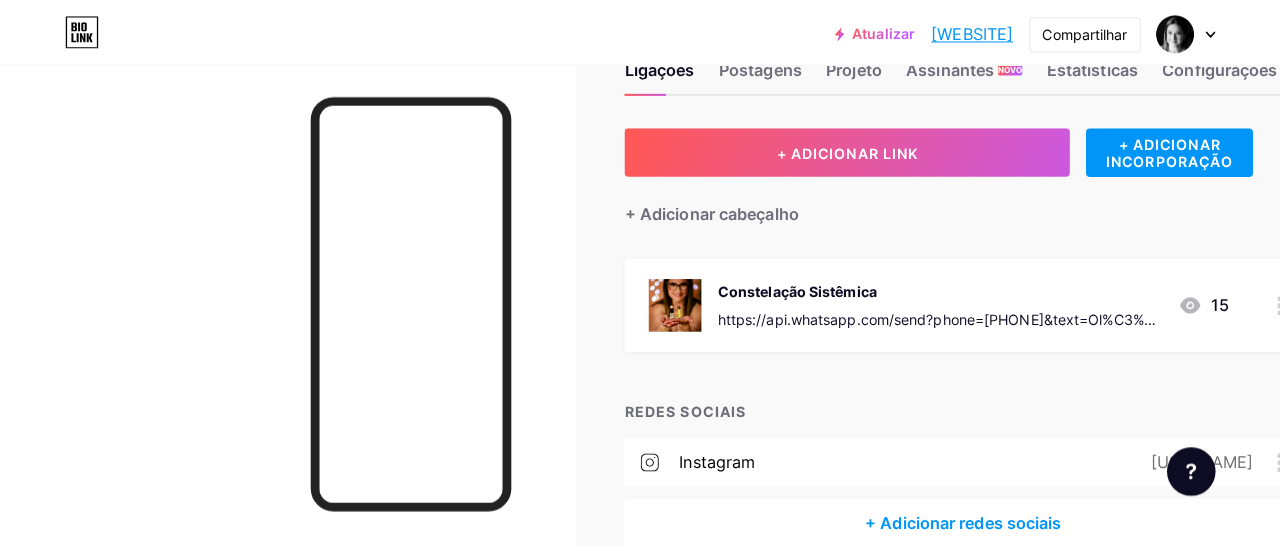scroll, scrollTop: 0, scrollLeft: 0, axis: both 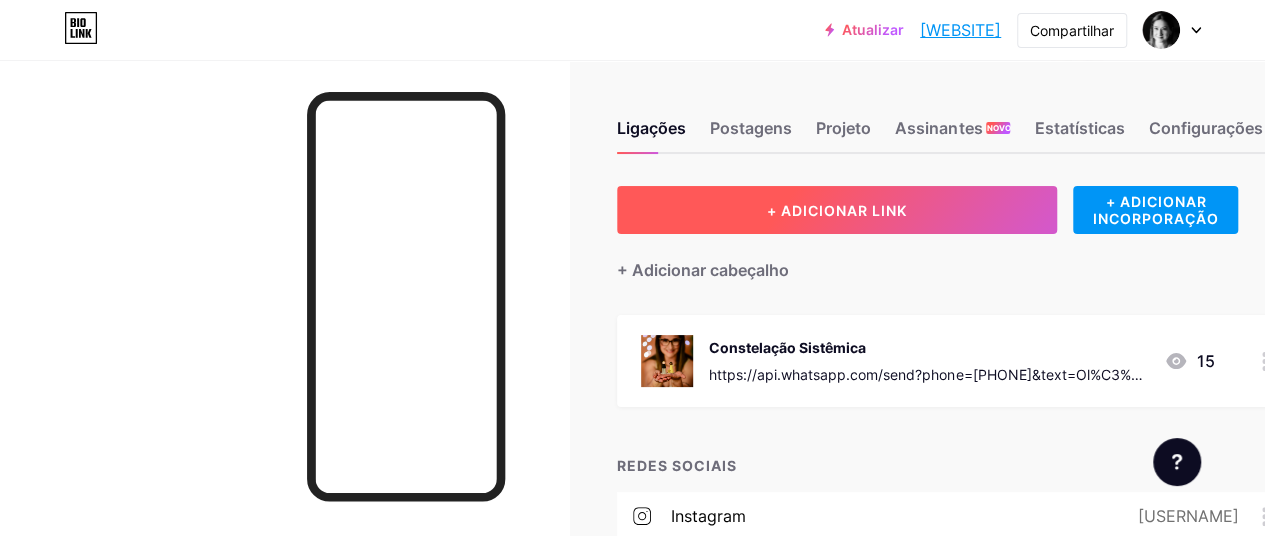 click on "+ ADICIONAR LINK" at bounding box center [837, 210] 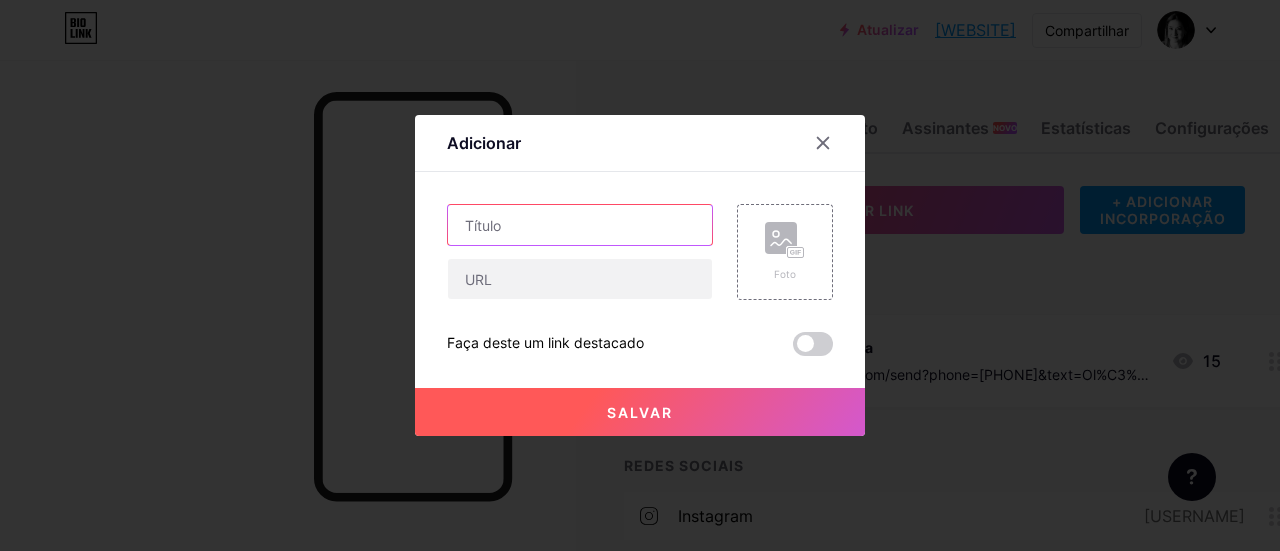 click at bounding box center [580, 225] 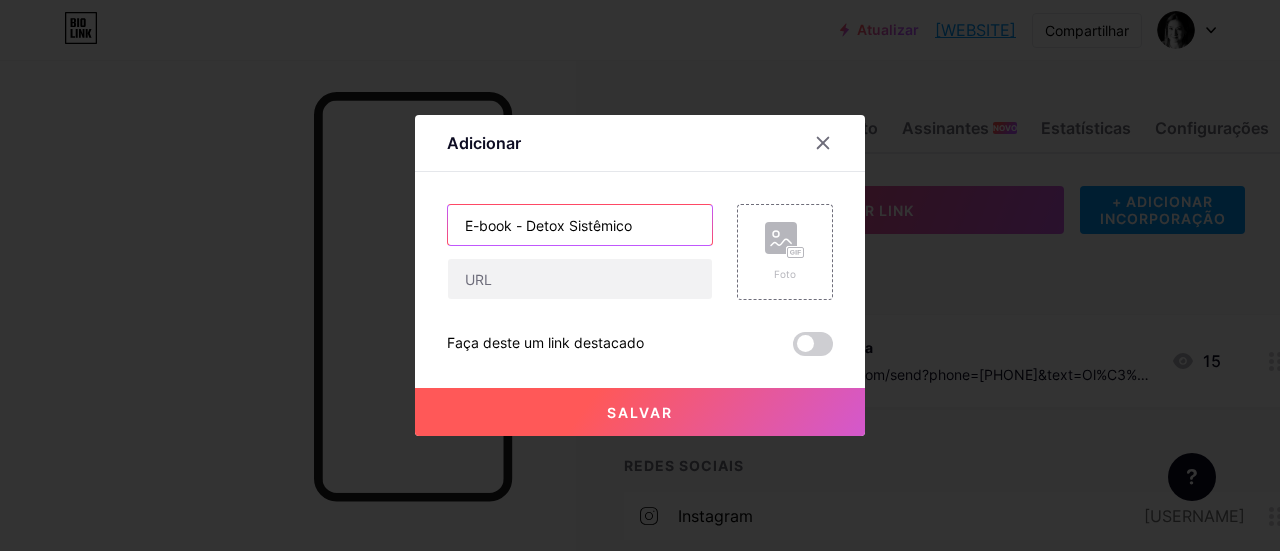 type on "E-book - Detox Sistêmico" 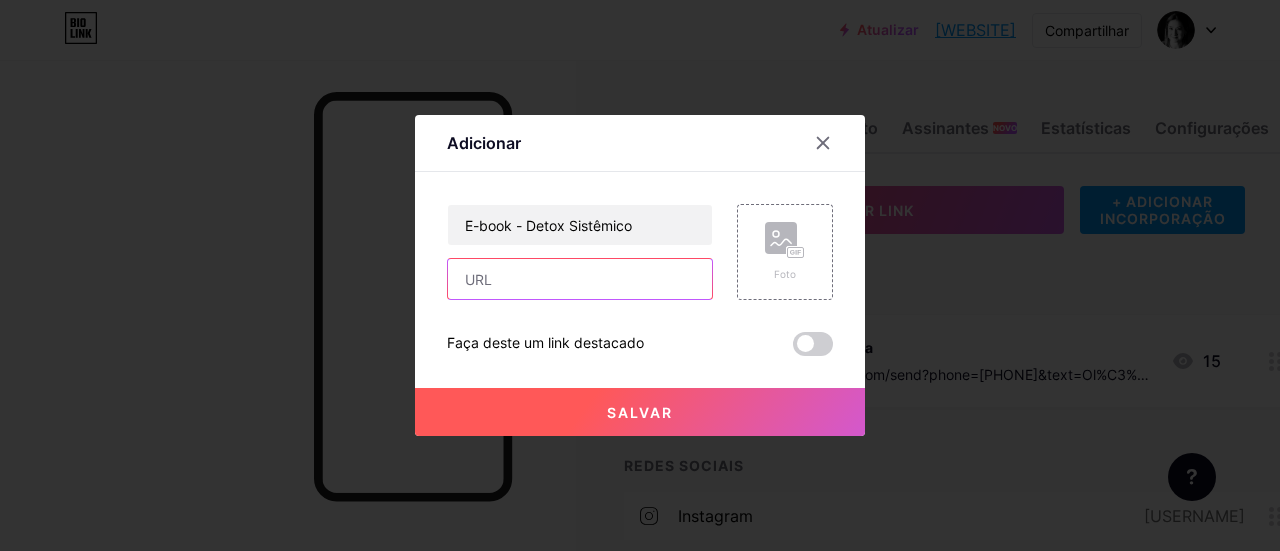 click at bounding box center (580, 279) 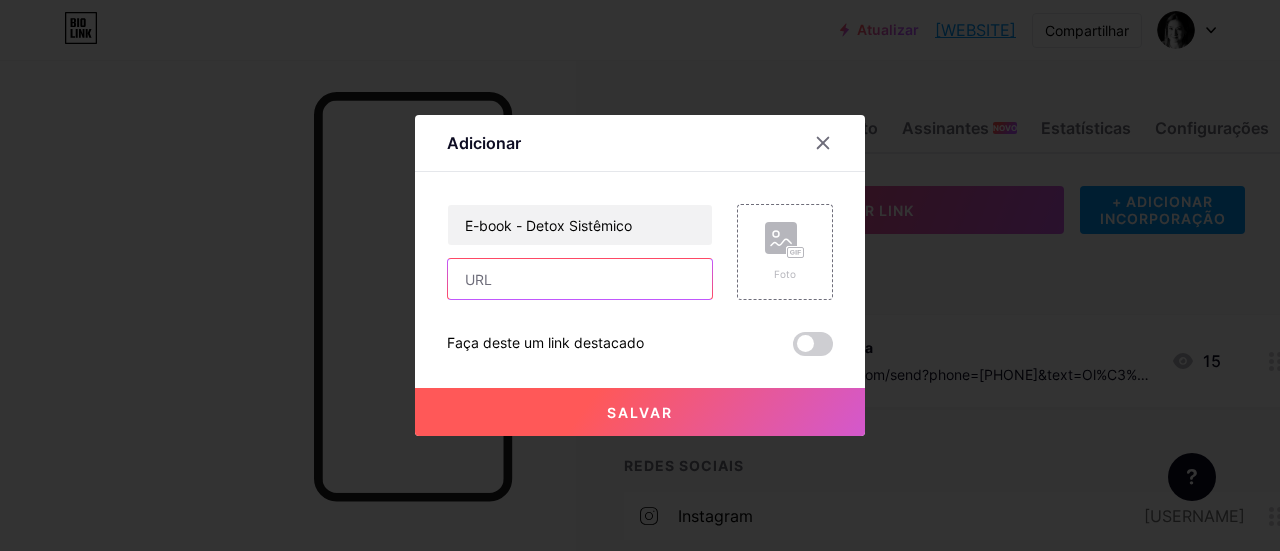 paste on "[WEBSITE]" 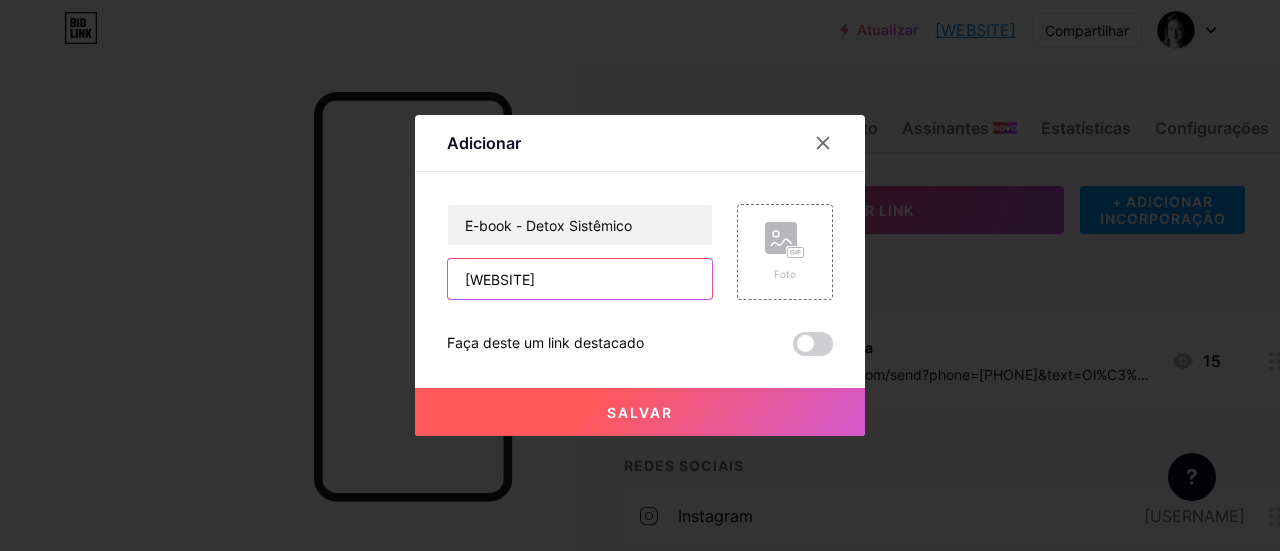 scroll, scrollTop: 0, scrollLeft: 346, axis: horizontal 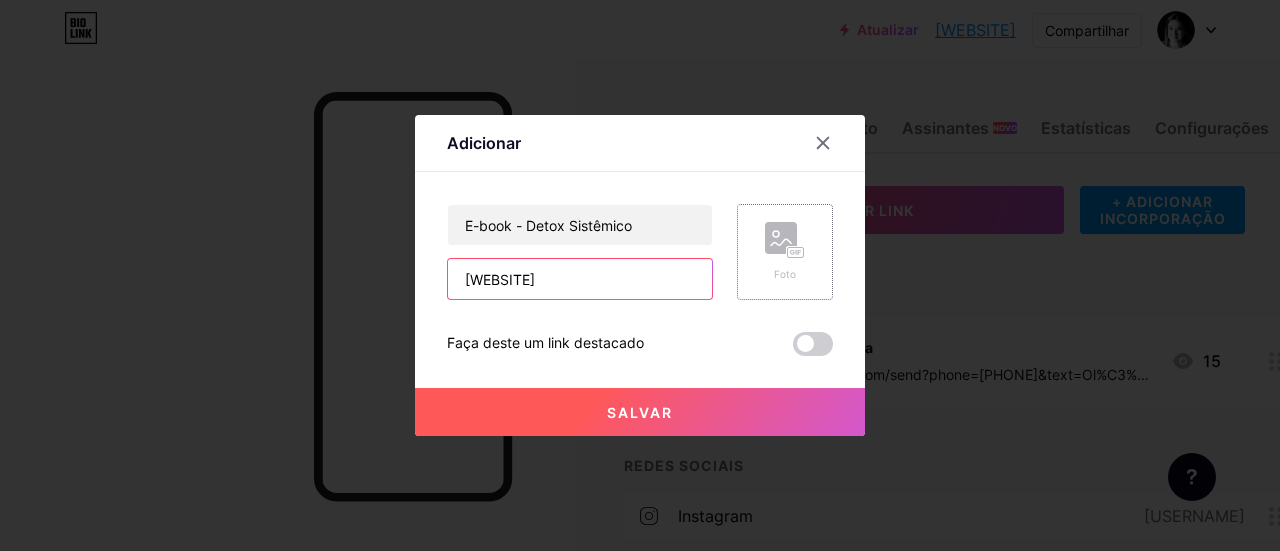 type on "[WEBSITE]" 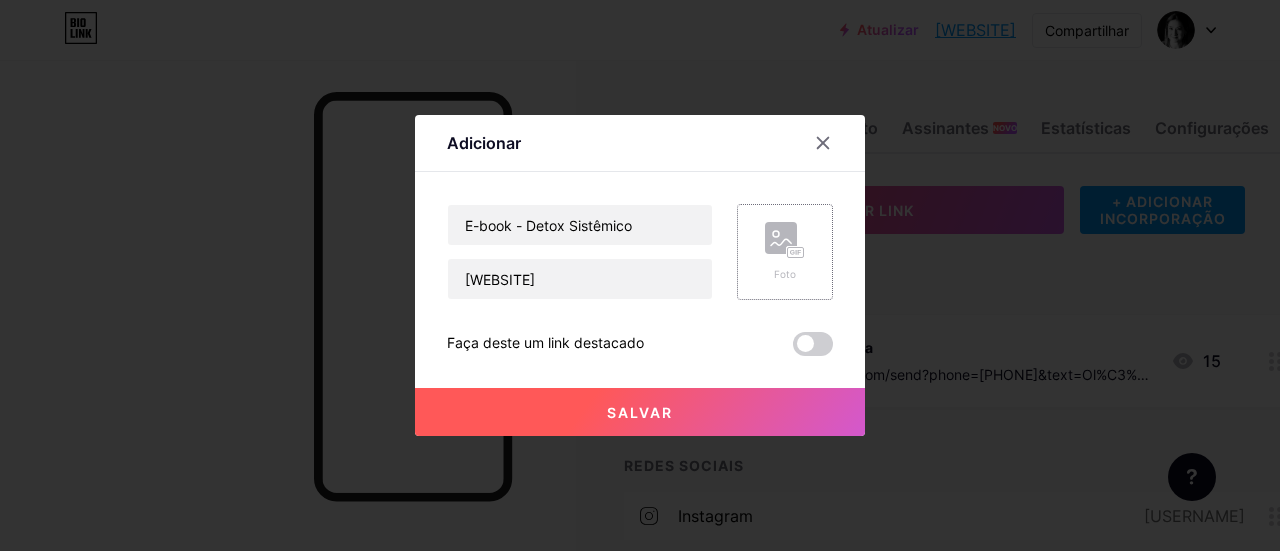 click 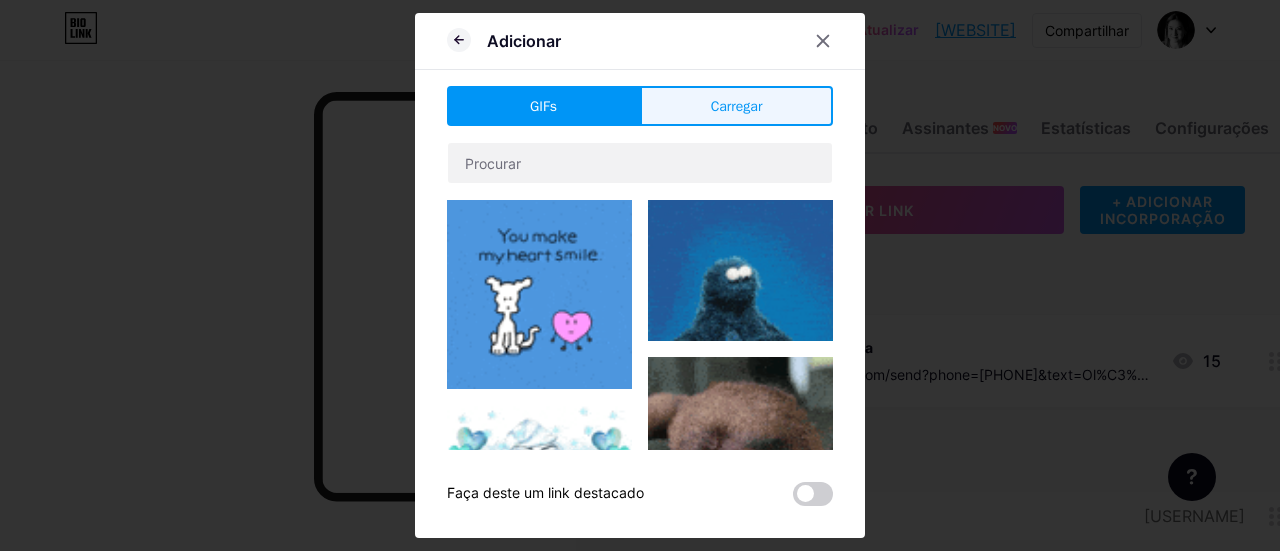 click on "Carregar" at bounding box center (737, 106) 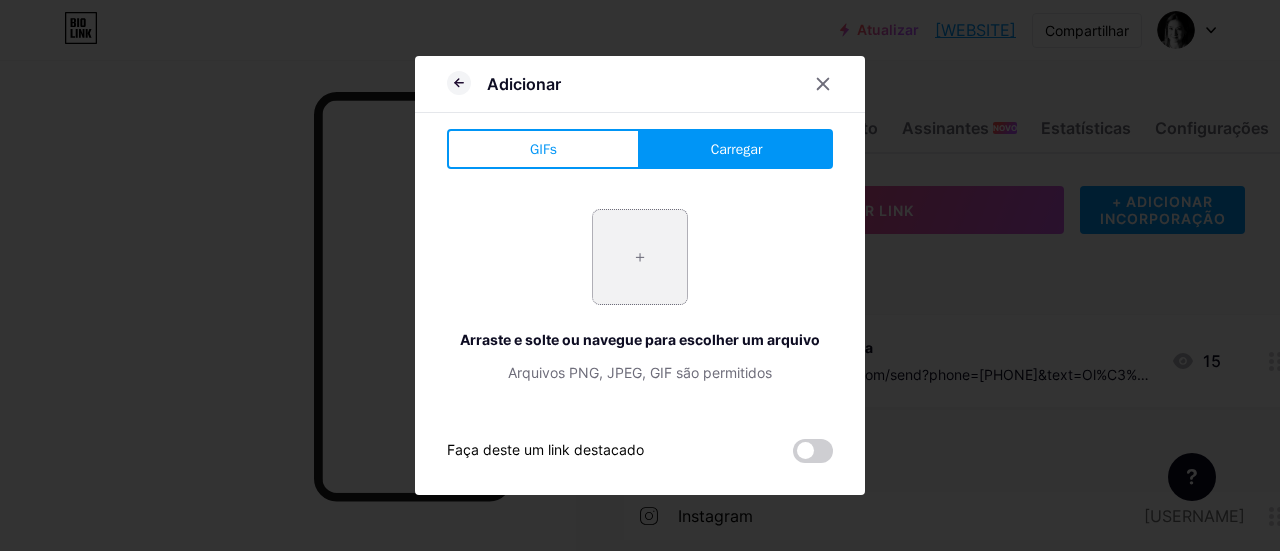 click at bounding box center [640, 257] 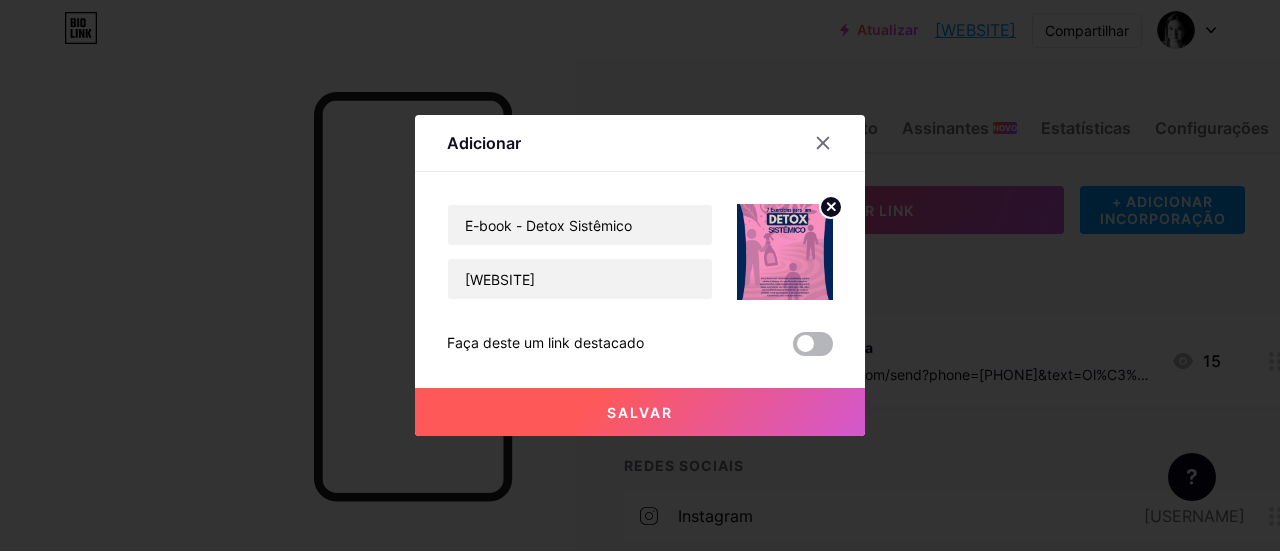 click at bounding box center (813, 344) 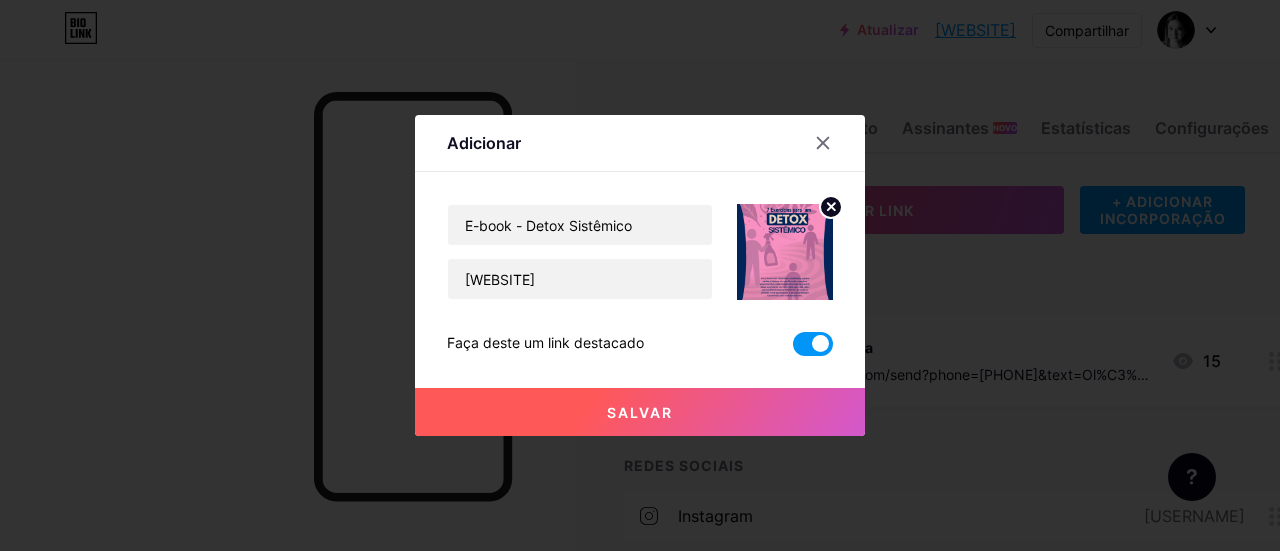 click on "Salvar" at bounding box center (640, 412) 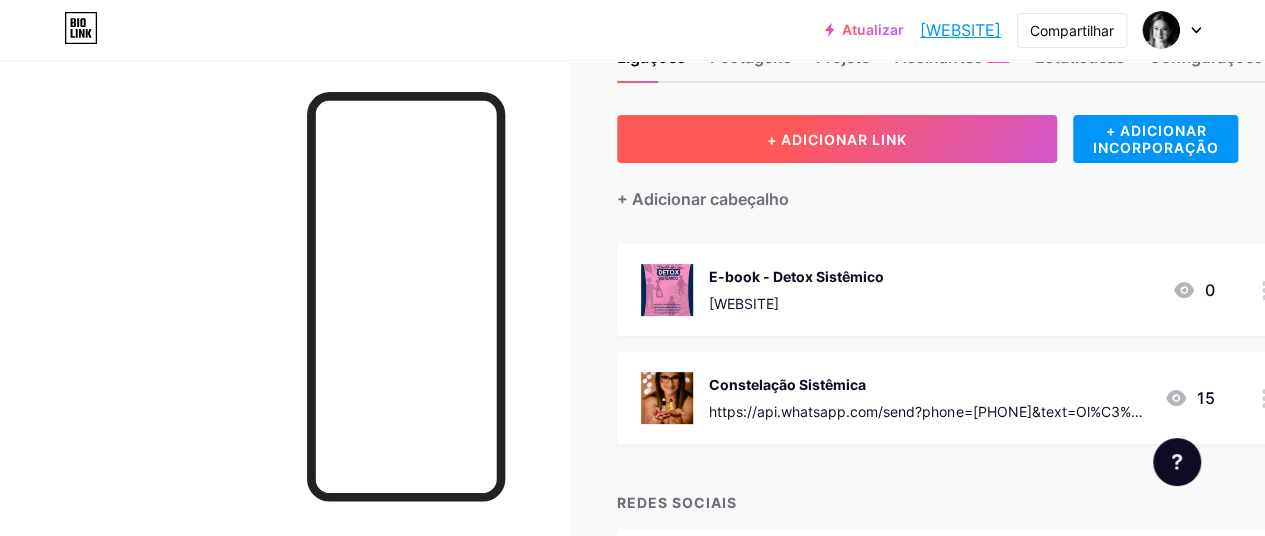 scroll, scrollTop: 0, scrollLeft: 0, axis: both 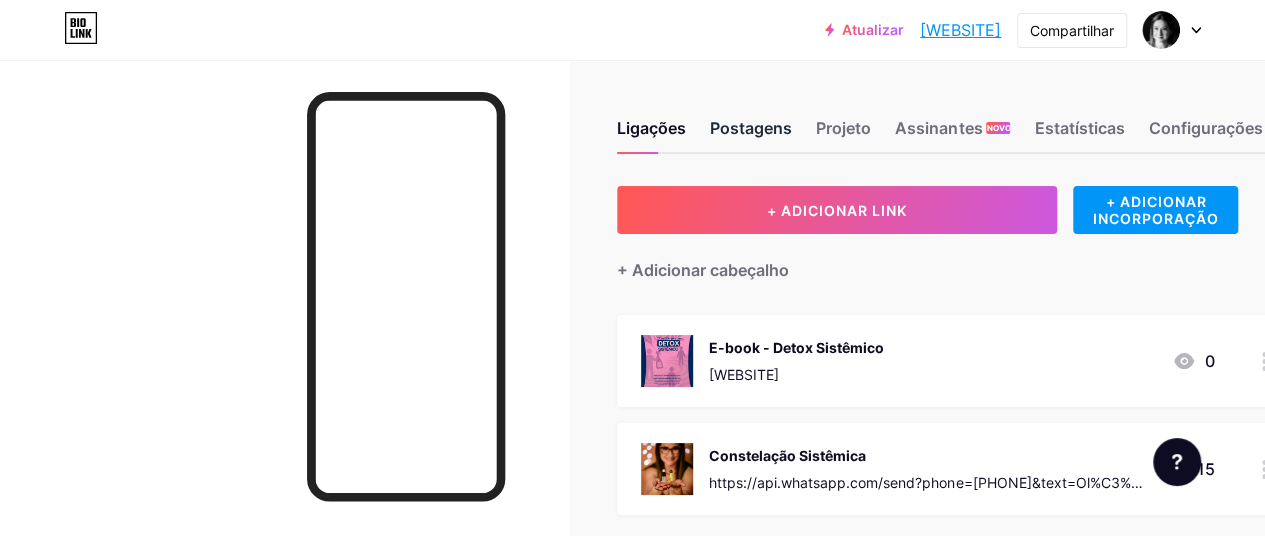 click on "Postagens" at bounding box center [751, 128] 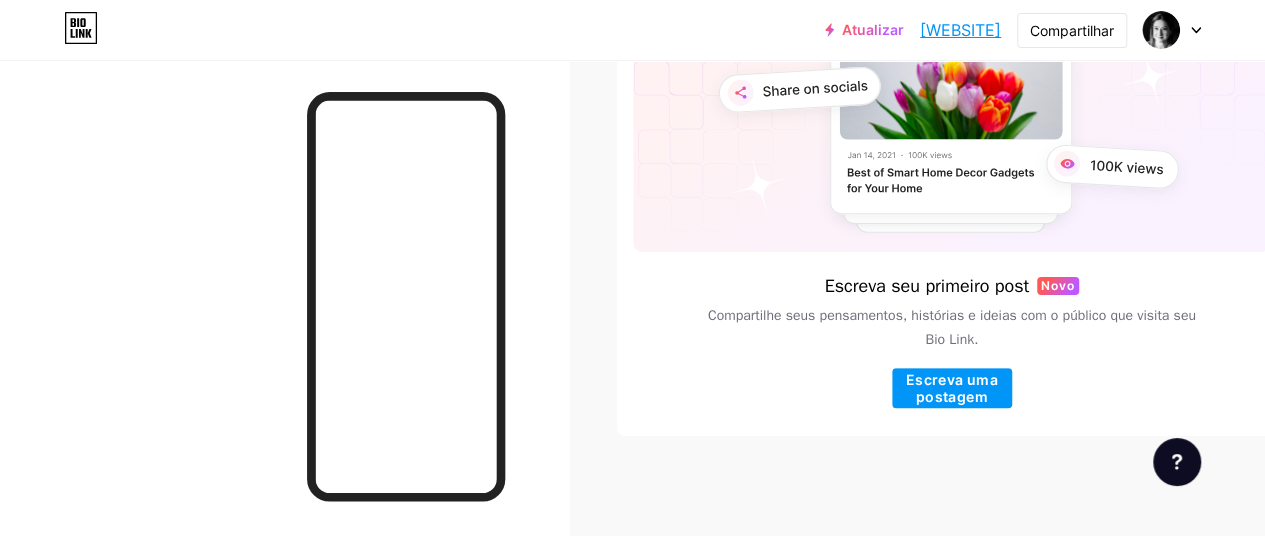 scroll, scrollTop: 0, scrollLeft: 0, axis: both 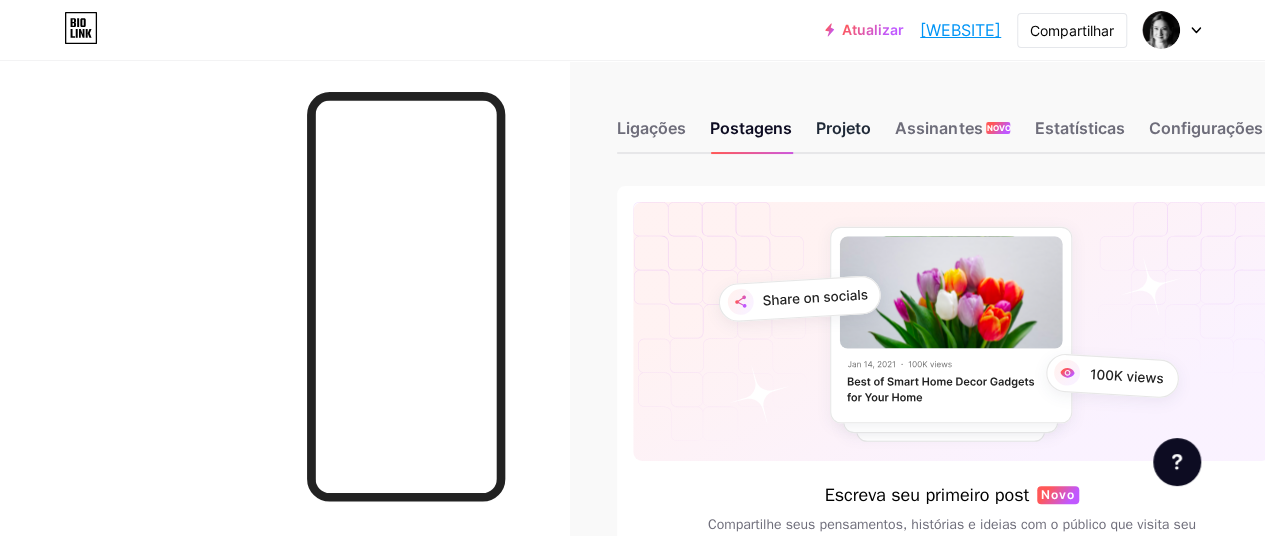 click on "Projeto" at bounding box center (843, 128) 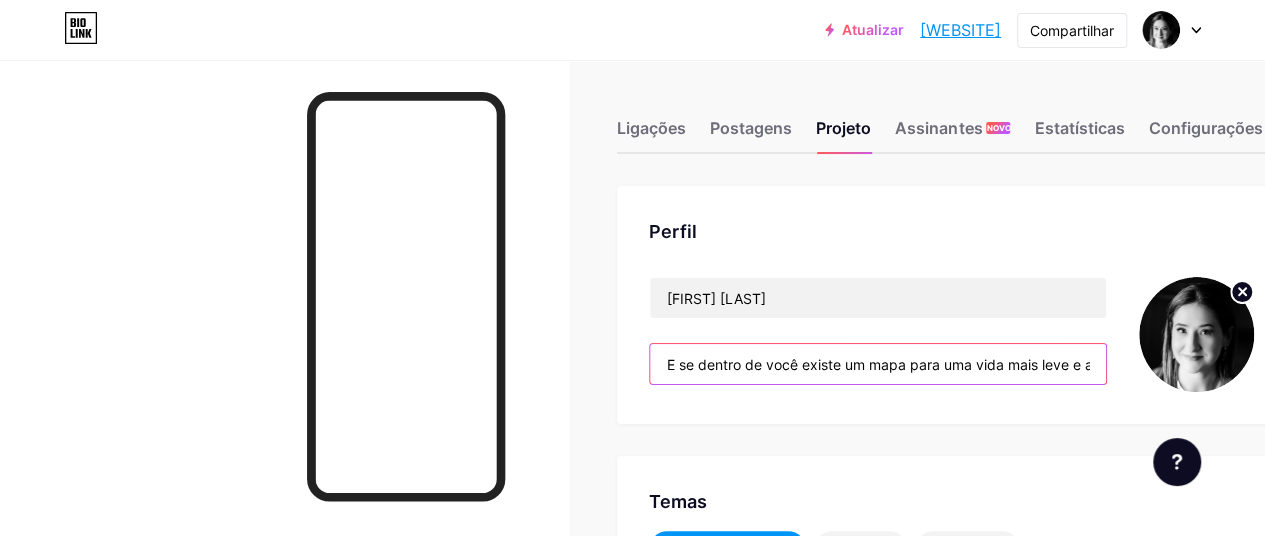 click on "E se dentro de você existe um mapa para uma vida mais leve e autêntica? 🗺️✨ Te guio nessa jornada de descoberta, onde expandir a consciência se torna um caminho para equilíbrio e cura emocional.    Então, pronta(o) para desvendar novos horizontes sobre si mesma(o)?" at bounding box center [878, 364] 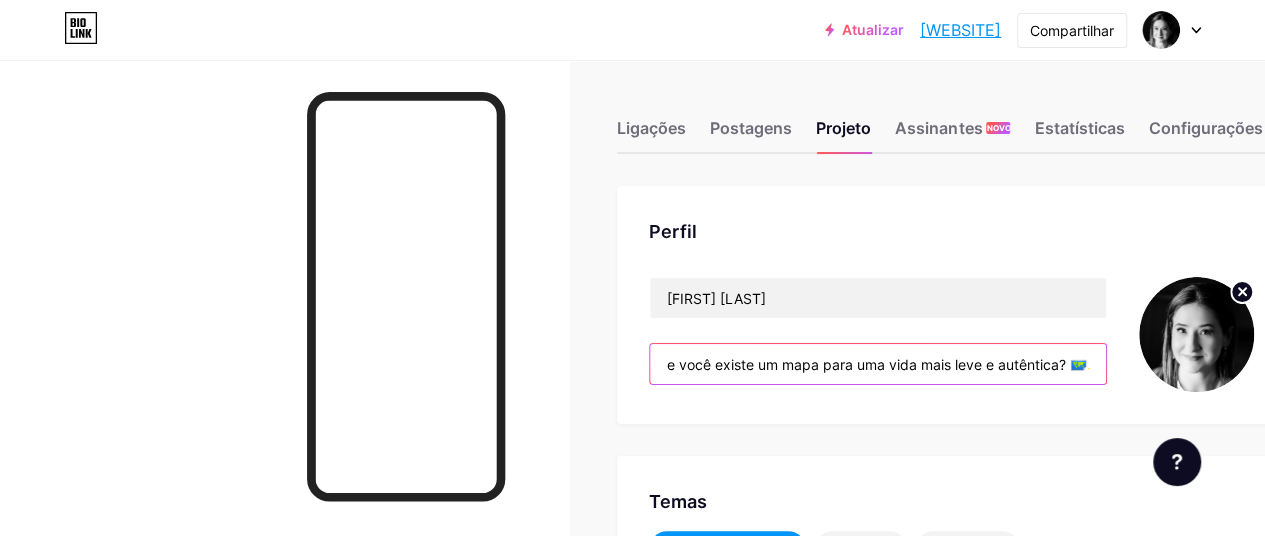 scroll, scrollTop: 0, scrollLeft: 110, axis: horizontal 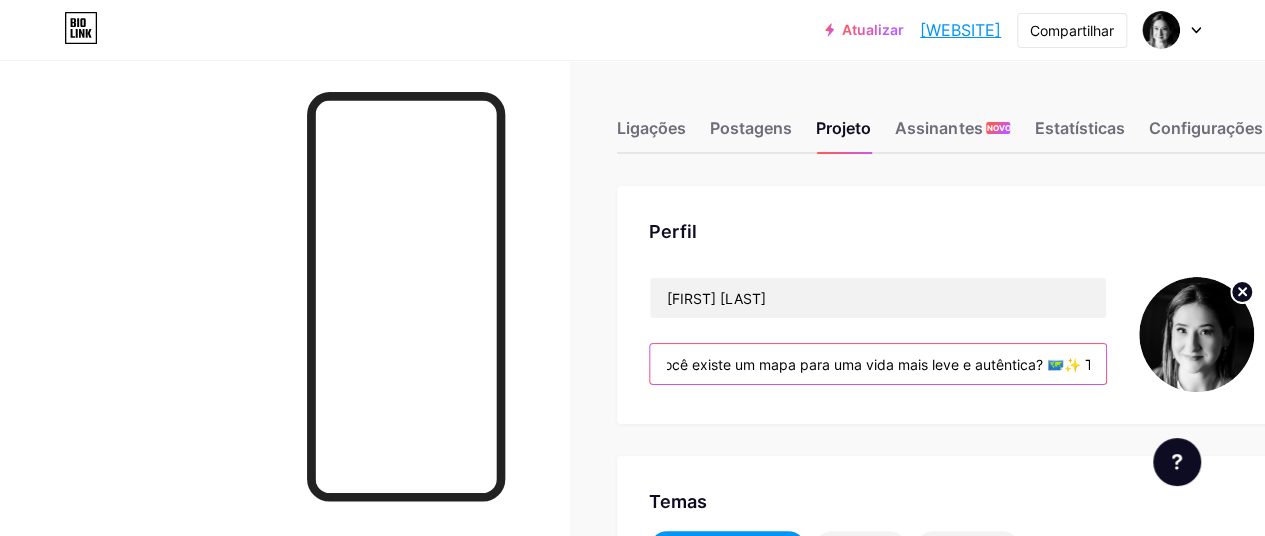 click on "E se dentro de você existe um mapa para uma vida mais leve e autêntica? 🗺️✨ Te guio nessa jornada de descoberta, onde expandir a consciência se torna um caminho para equilíbrio e cura emocional.    Então, pronta(o) para desvendar novos horizontes sobre si mesma(o)?" at bounding box center (878, 364) 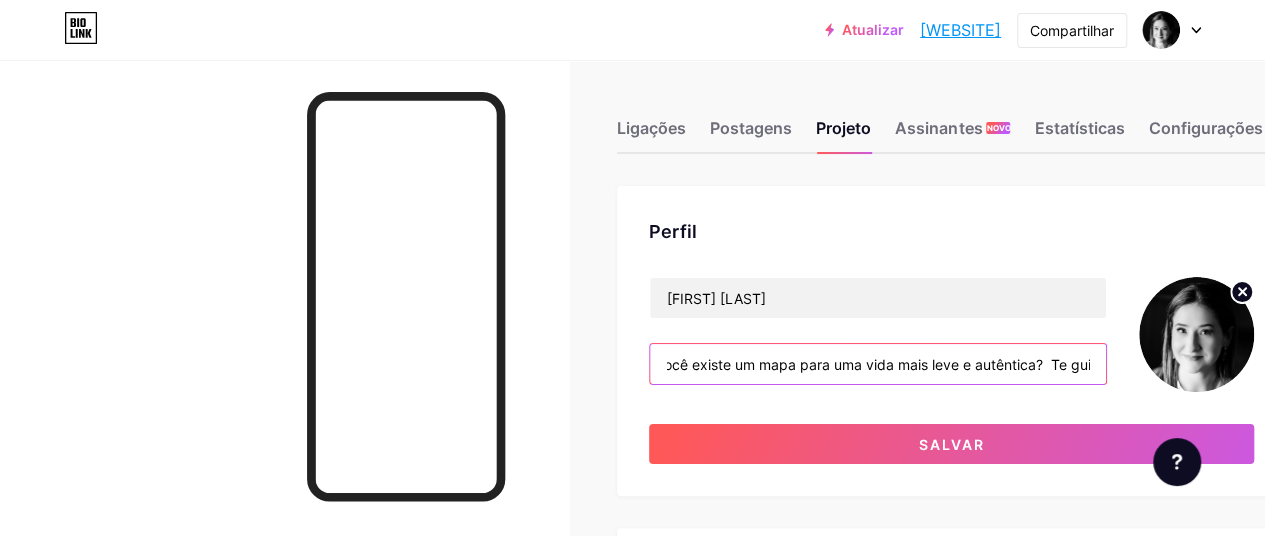 click on "E se dentro de você existe um mapa para uma vida mais leve e autêntica?  Te guio nessa jornada de descoberta, onde expandir a consciência se torna um caminho para equilíbrio e cura emocional.    Então, pronta(o) para desvendar novos horizontes sobre si mesma(o)?" at bounding box center [878, 364] 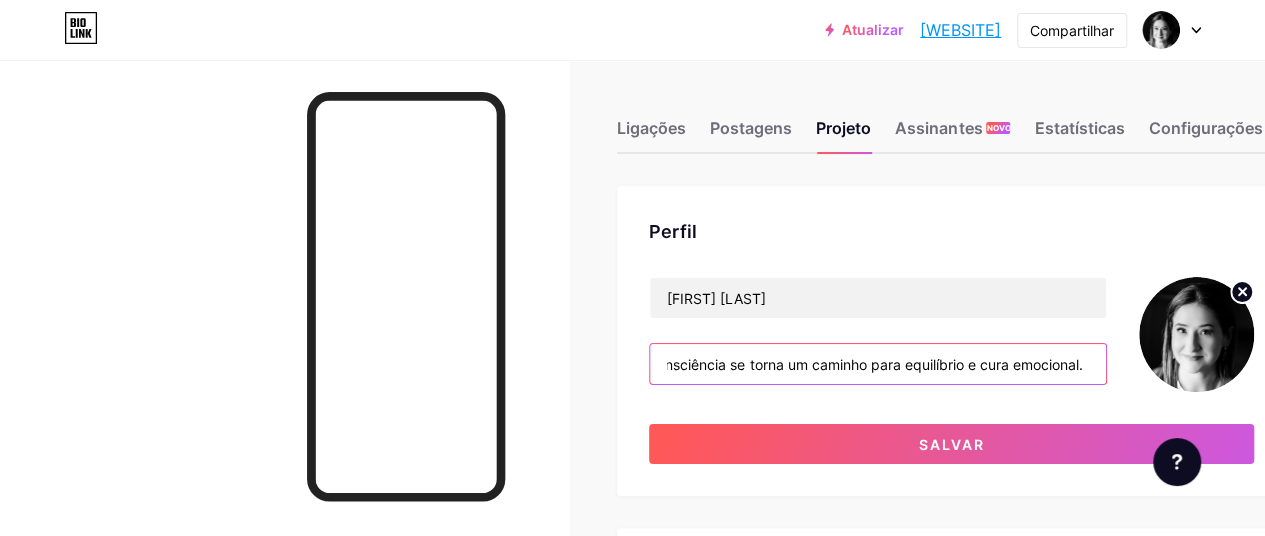 scroll, scrollTop: 0, scrollLeft: 878, axis: horizontal 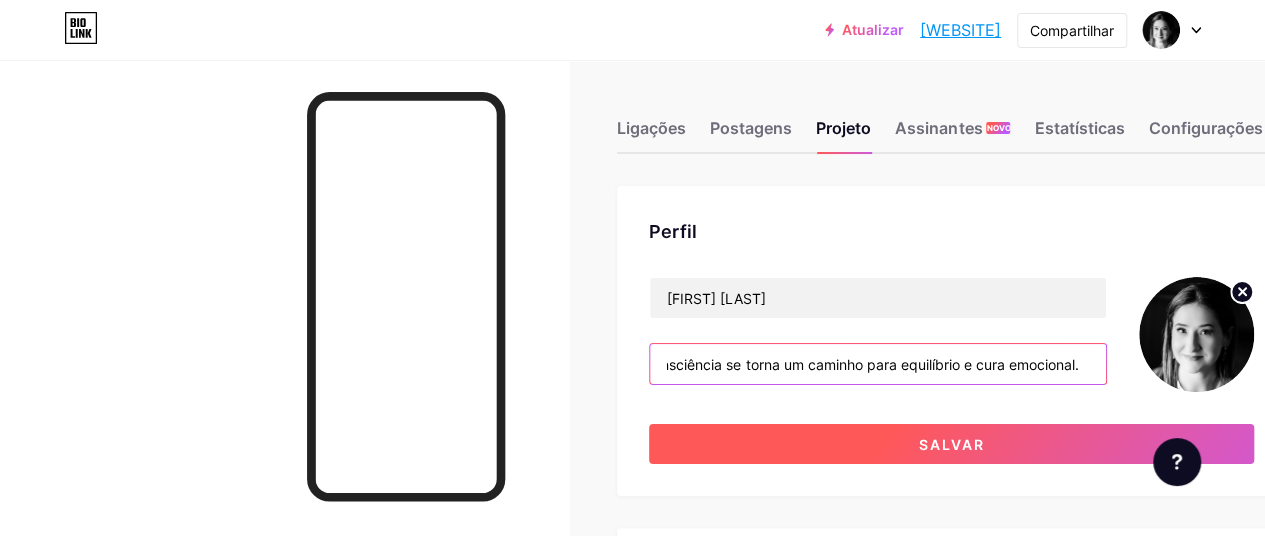 type on "E se dentro de você existe um mapa para uma vida mais leve e autêntica?  Te guio nessa jornada de descoberta, onde expandir a consciência se torna um caminho para equilíbrio e cura emocional.    Então, pronta(o) para desvendar novos horizontes sobre si mesma(o)?" 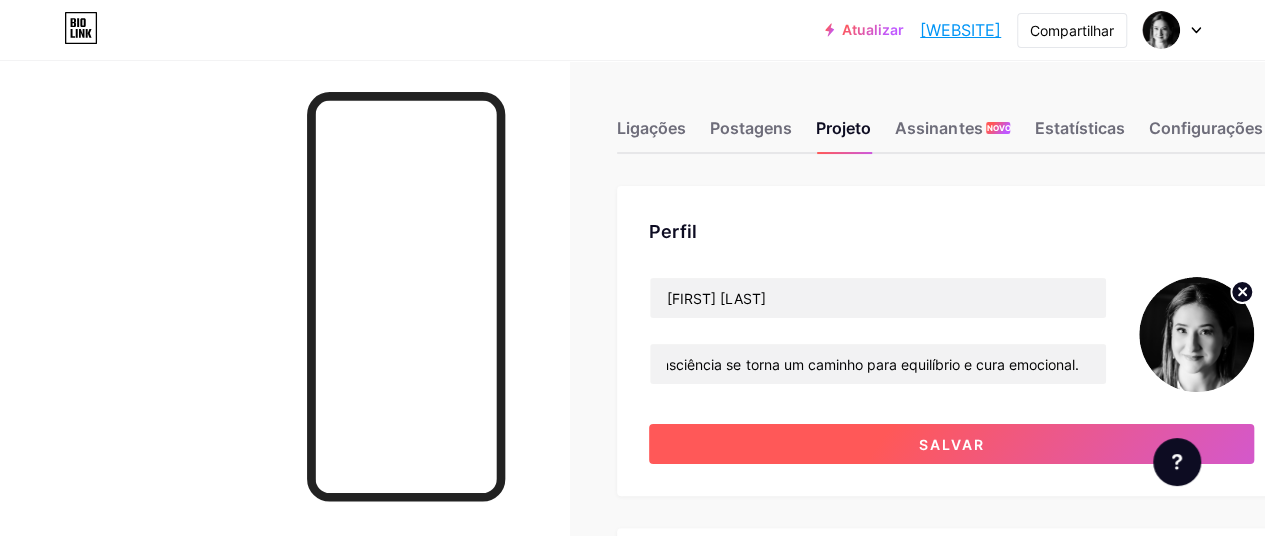 scroll, scrollTop: 0, scrollLeft: 0, axis: both 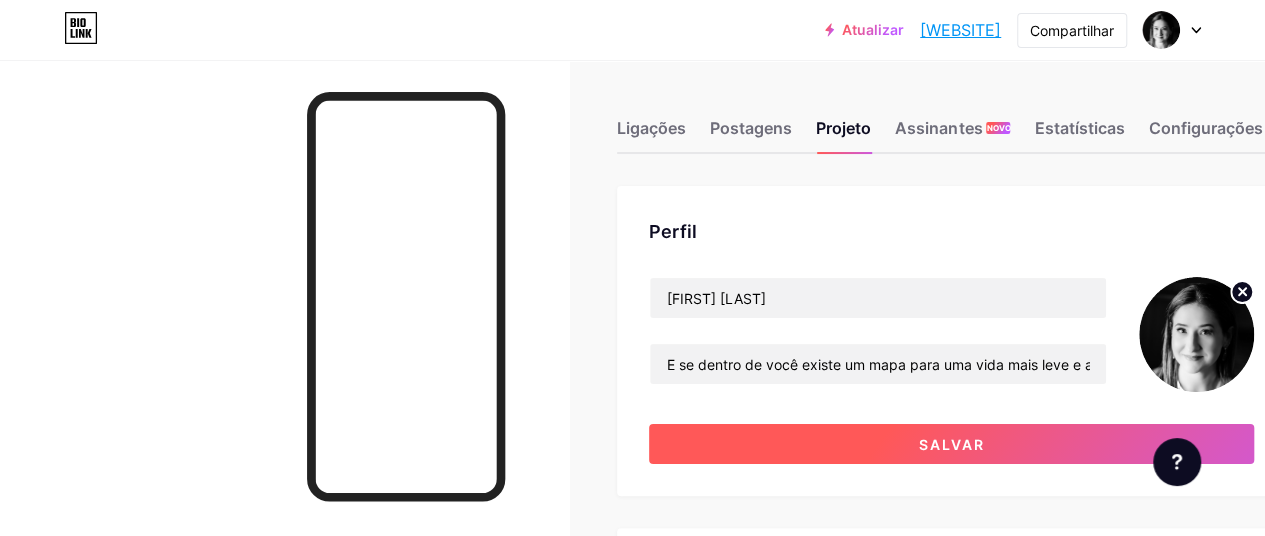 click on "Salvar" at bounding box center (952, 444) 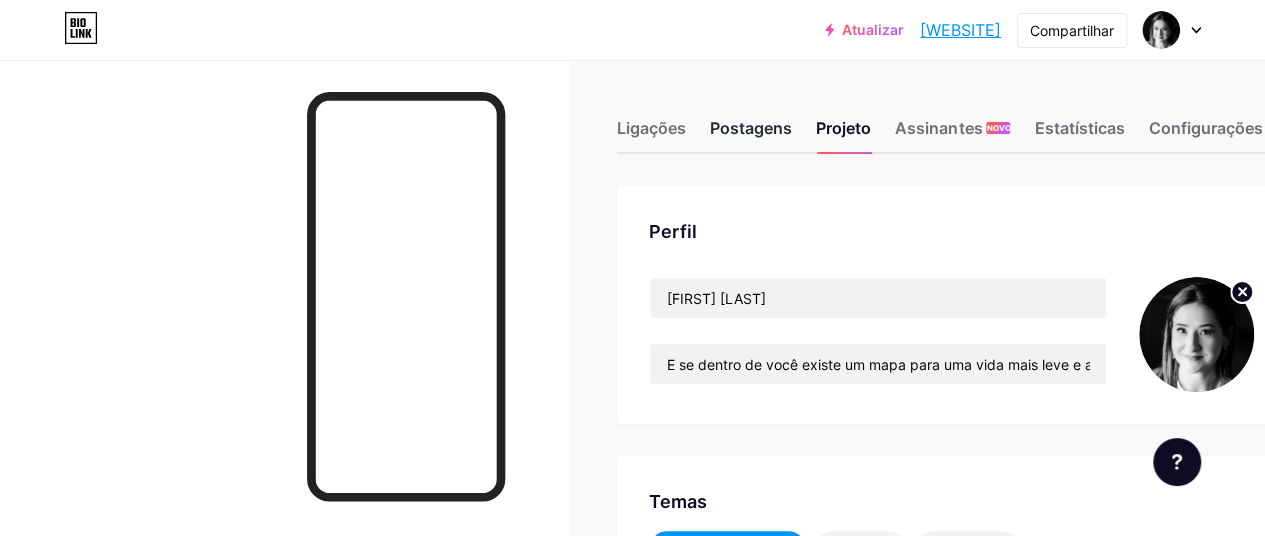 click on "Postagens" at bounding box center [751, 128] 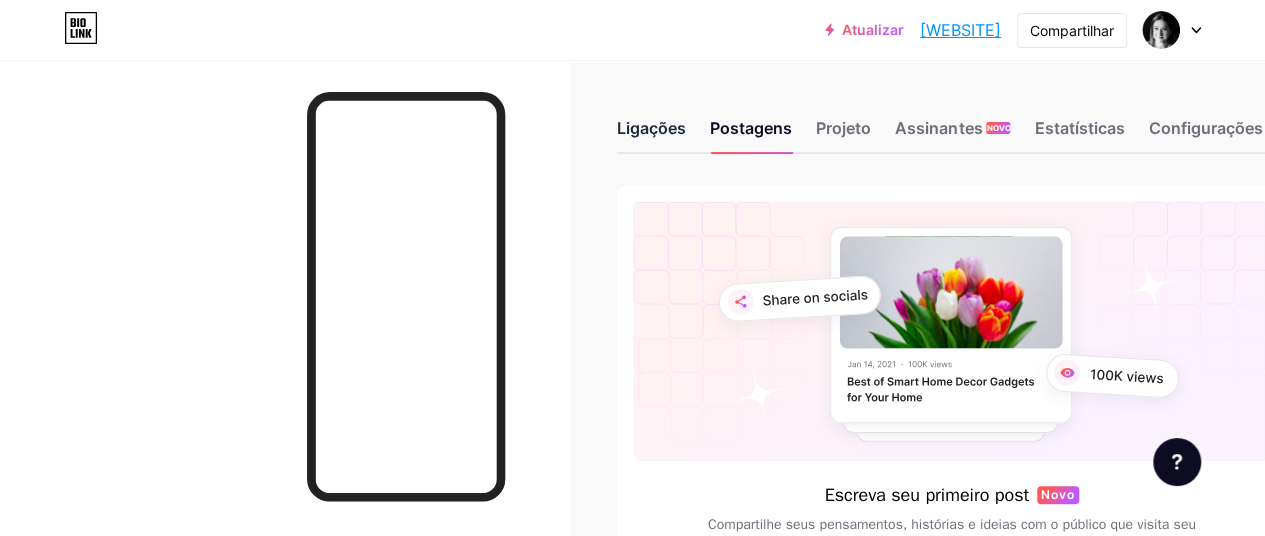 click on "Ligações" at bounding box center (651, 128) 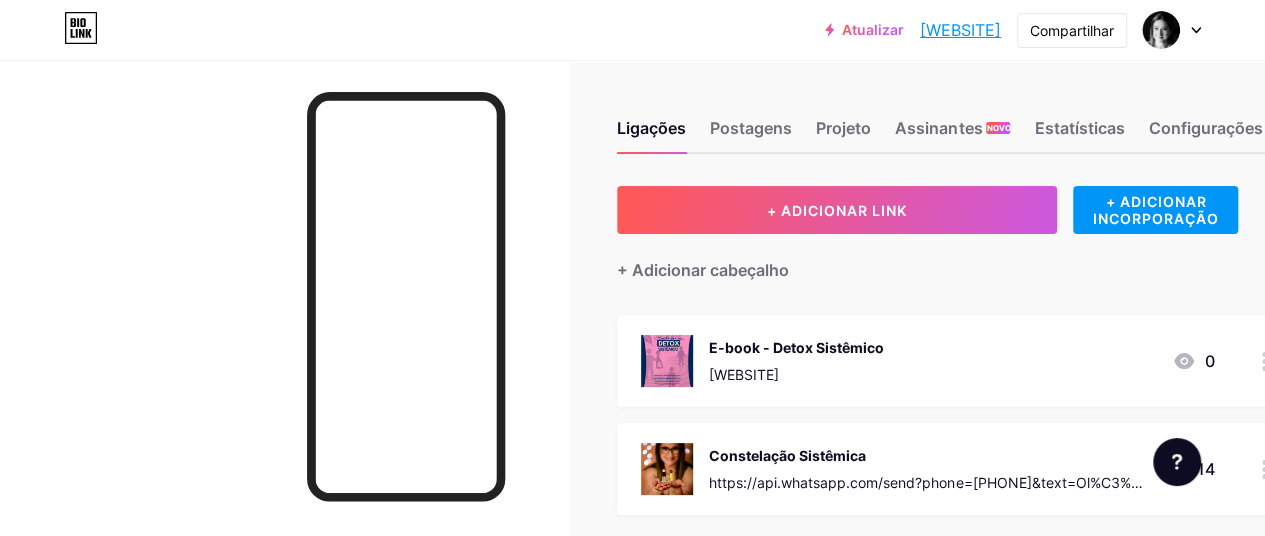 click on "E-book - Detox Sistêmico" at bounding box center (796, 347) 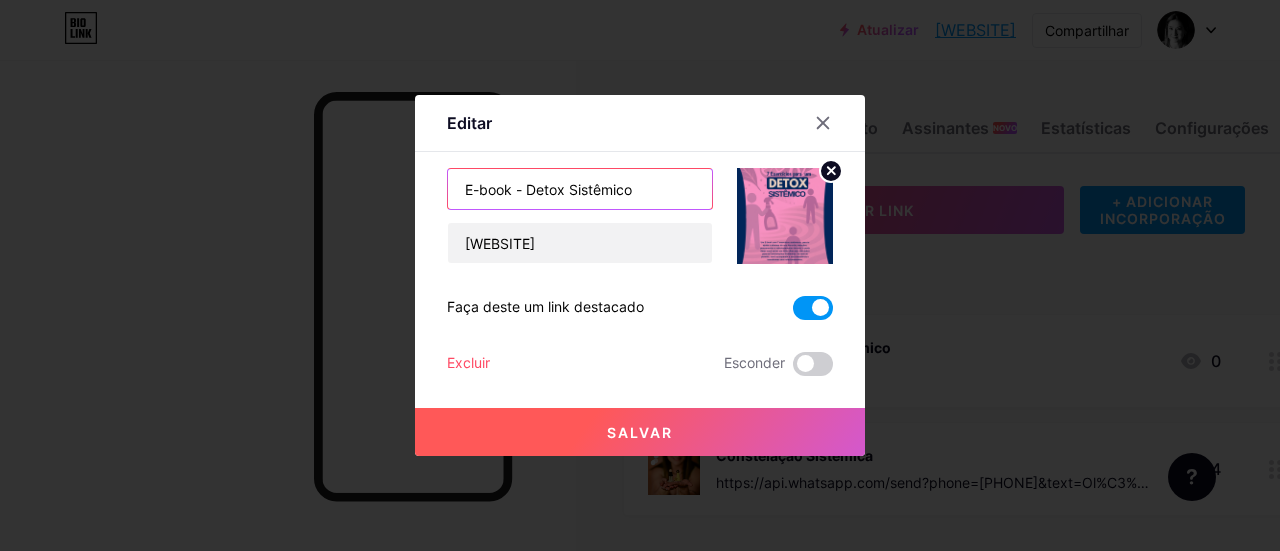 click on "E-book - Detox Sistêmico" at bounding box center [580, 189] 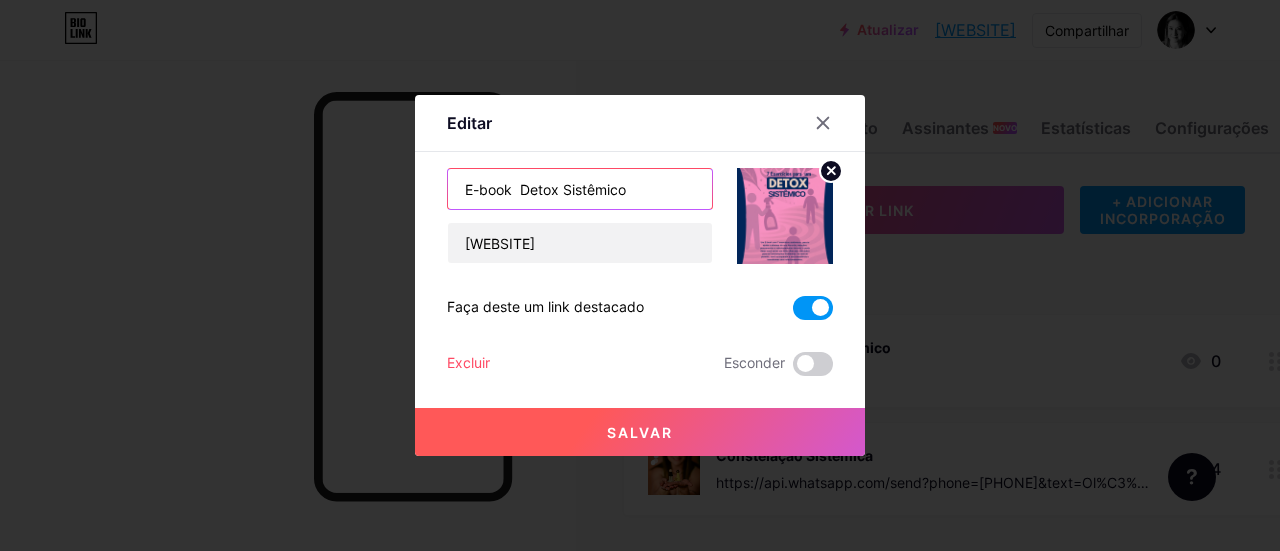 type on "E-book Detox Sistêmico" 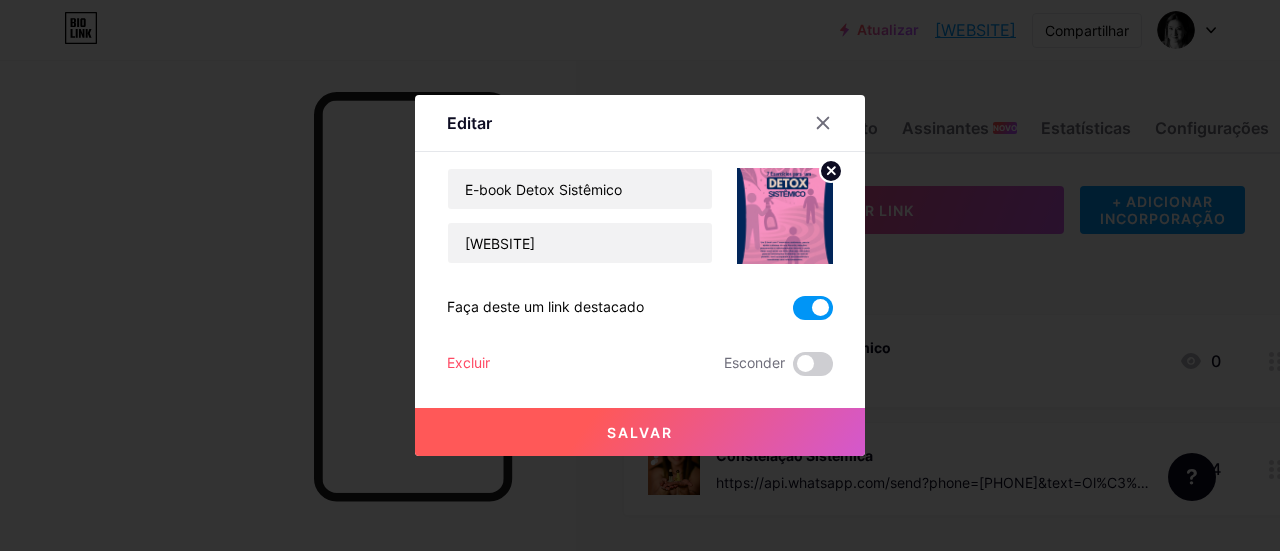 click on "Salvar" at bounding box center [640, 432] 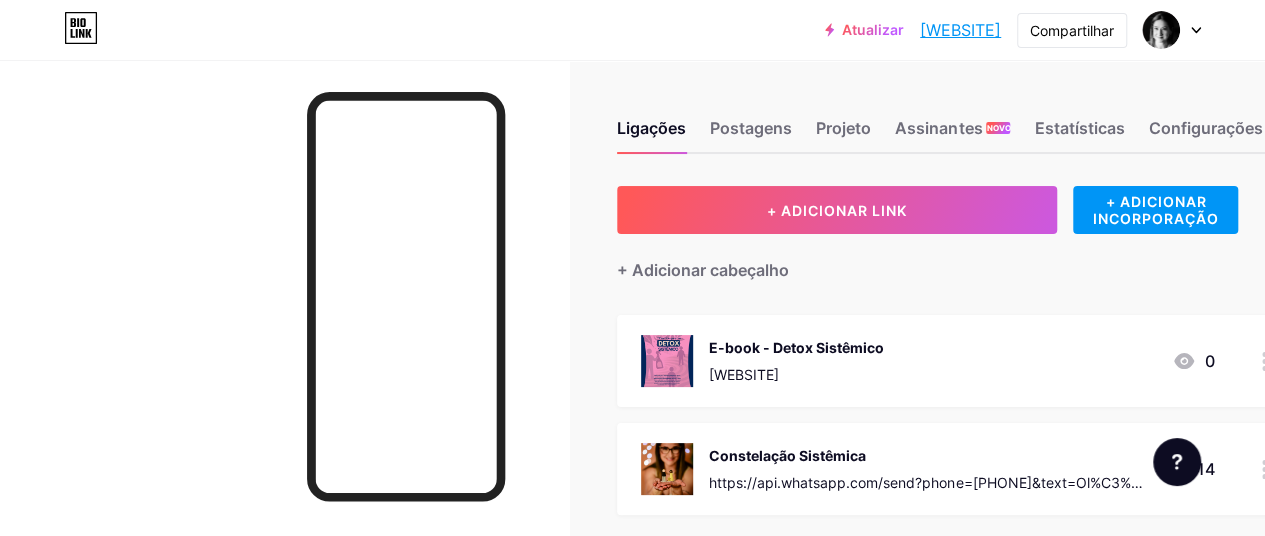 click on "Atualizar   [WEBSITE]   [WEBSITE]   Compartilhar               Trocar de conta     [FIRST] [LAST]   [WEBSITE]       + Adicionar uma nova página       Configurações de Conta   Sair" at bounding box center [632, 30] 